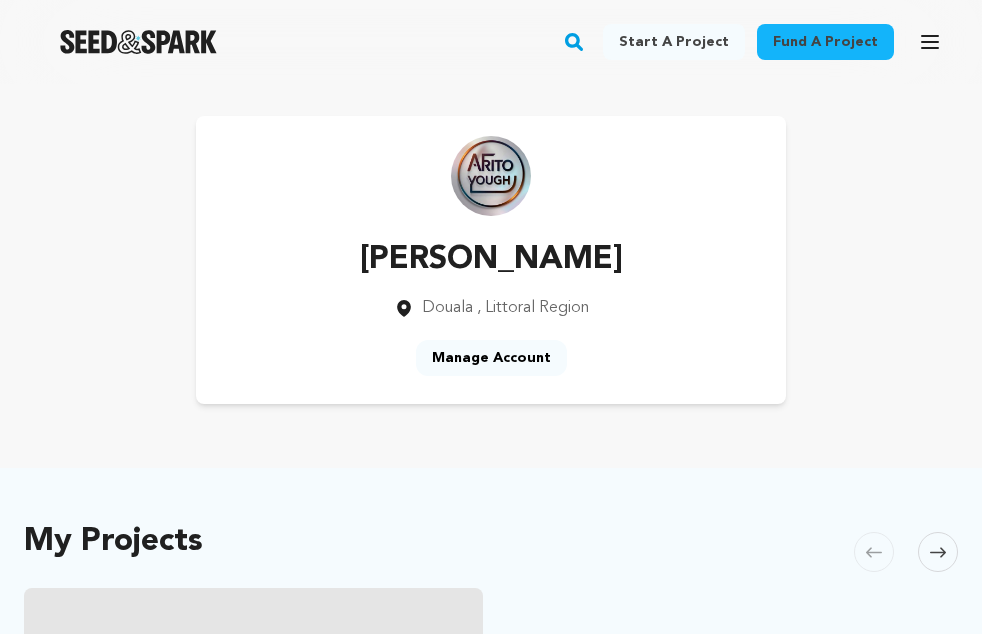 scroll, scrollTop: 0, scrollLeft: 0, axis: both 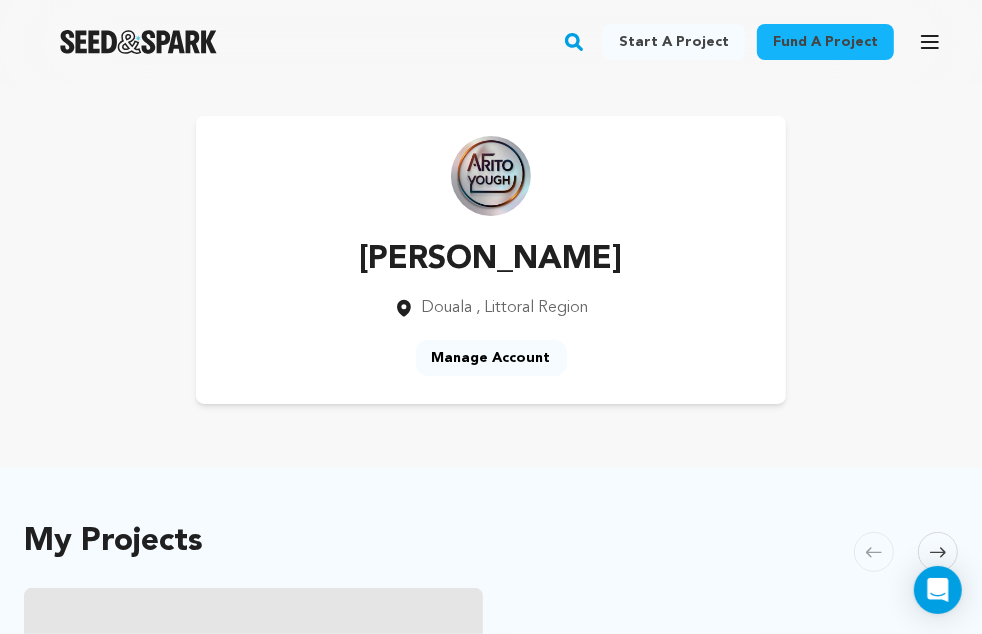 click on "Manage Account" at bounding box center [491, 358] 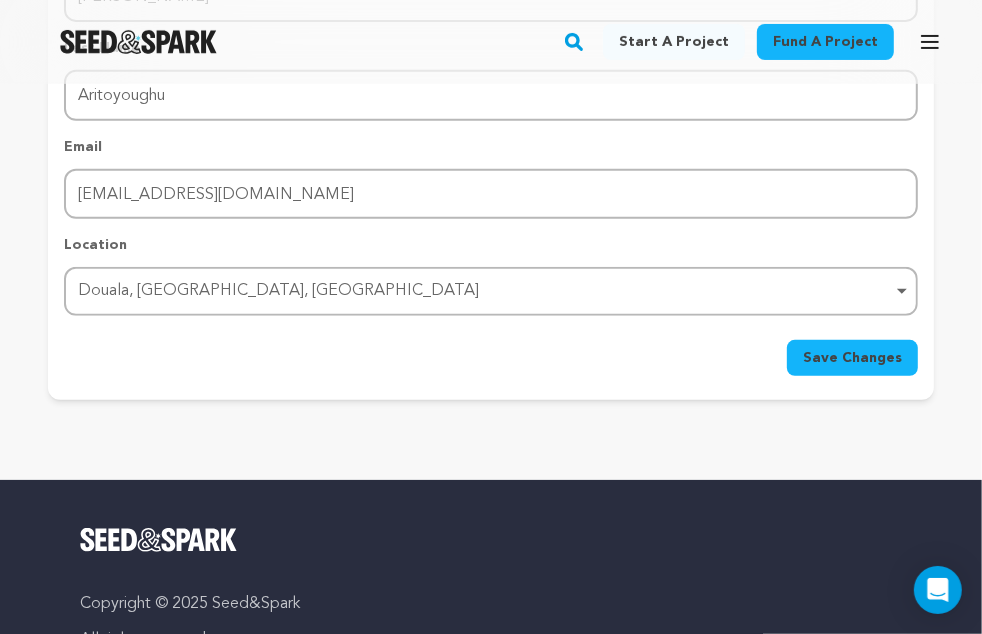 scroll, scrollTop: 483, scrollLeft: 0, axis: vertical 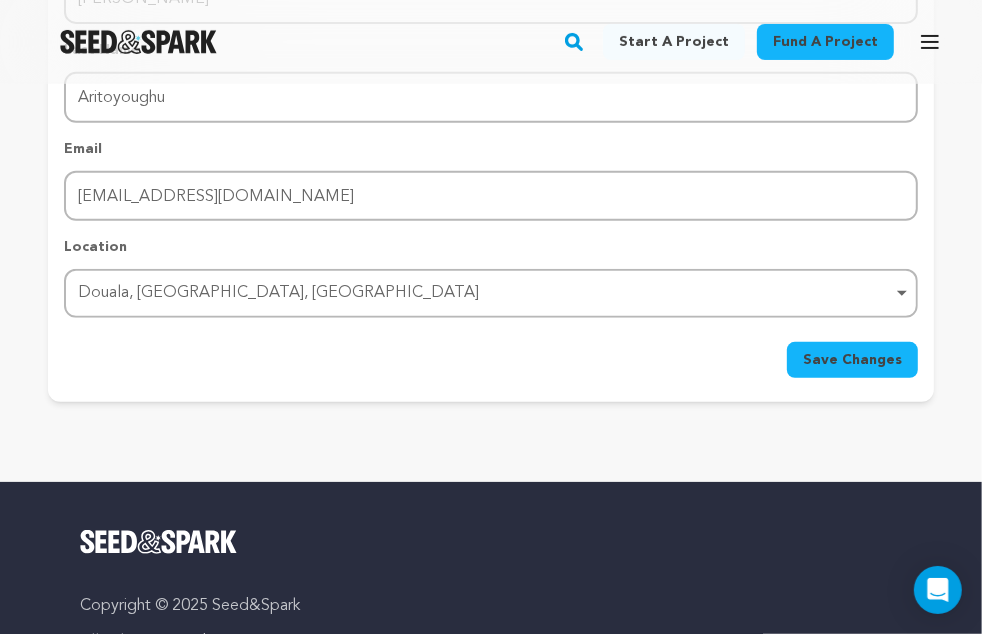 click on "Start a project" at bounding box center (674, 42) 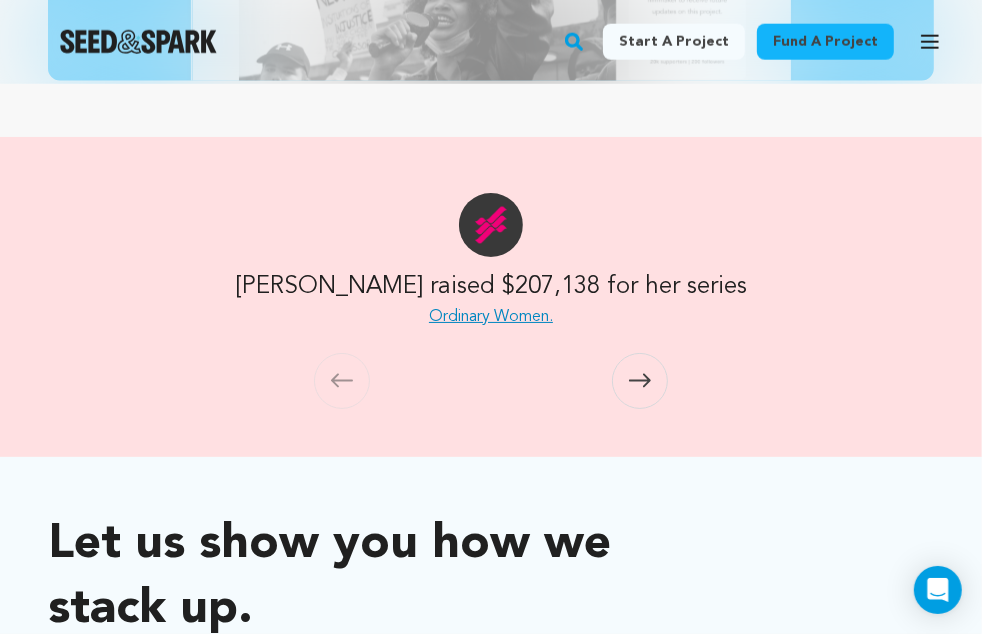 scroll, scrollTop: 1641, scrollLeft: 0, axis: vertical 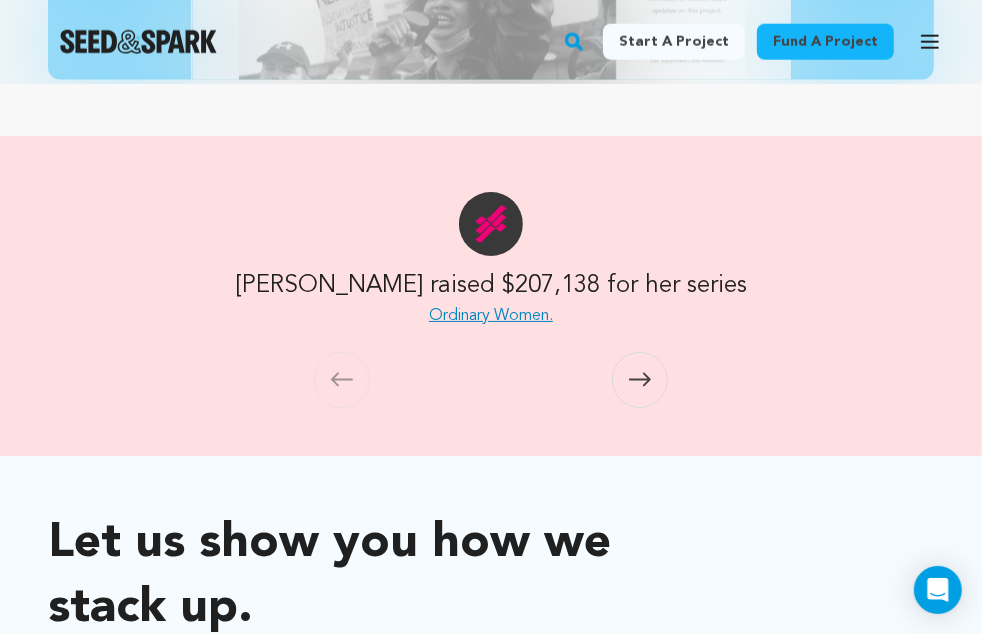 click at bounding box center (491, 224) 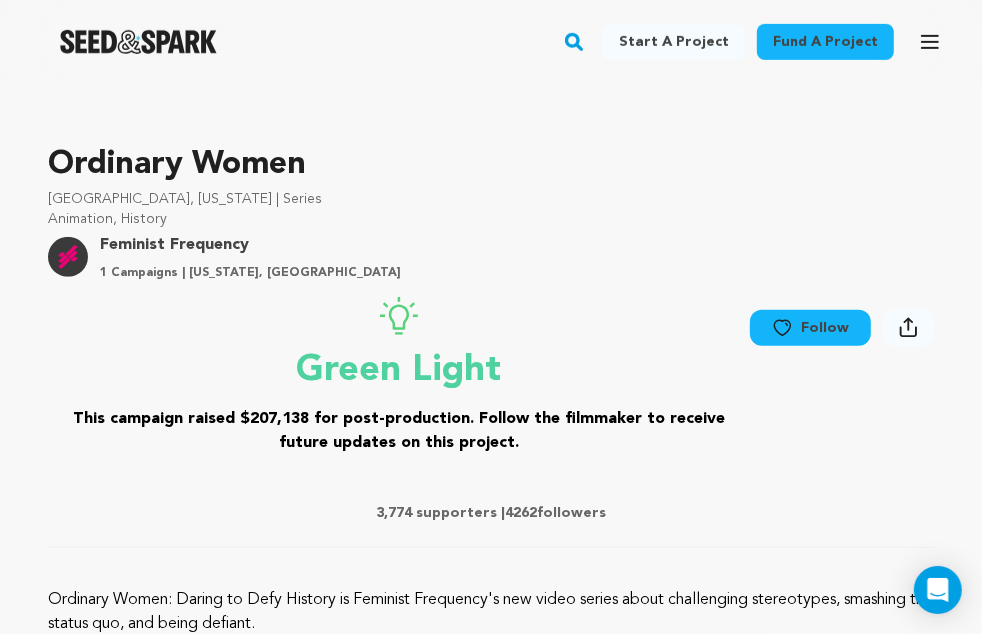 scroll, scrollTop: 558, scrollLeft: 0, axis: vertical 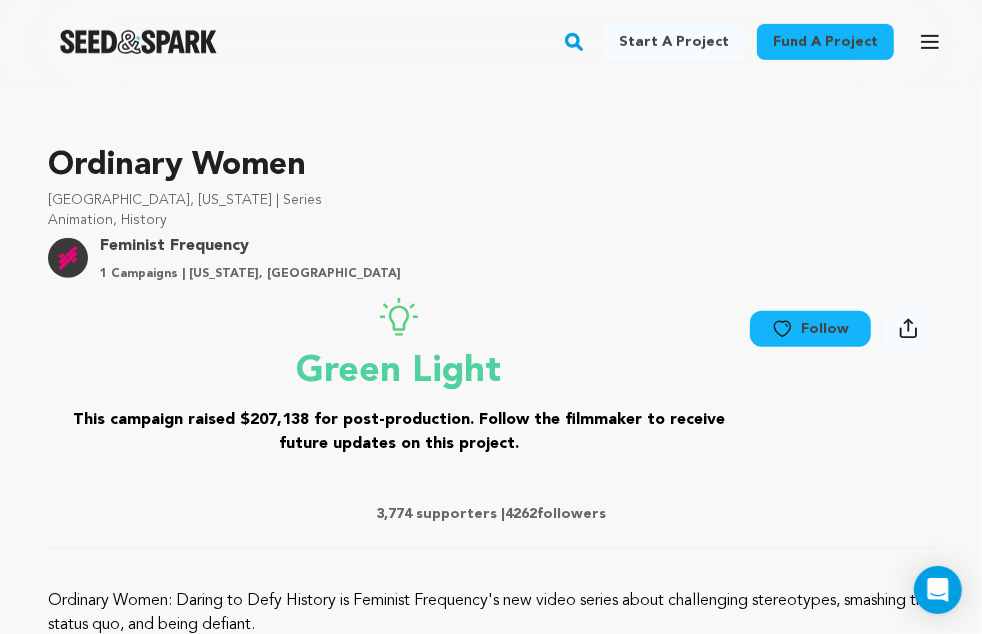 click on "Follow" at bounding box center (810, 329) 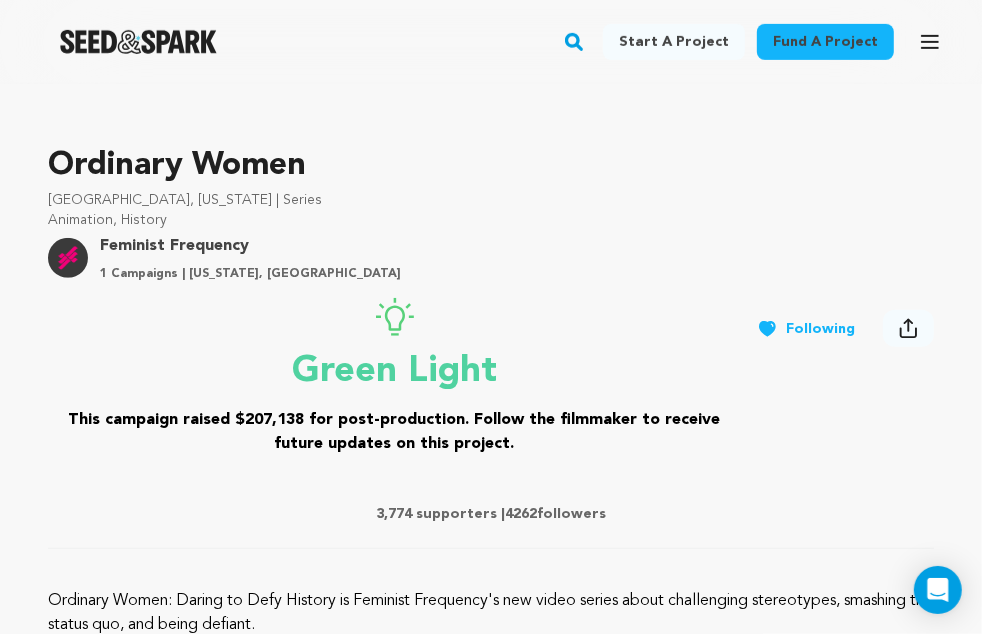 click on "Following" at bounding box center (806, 329) 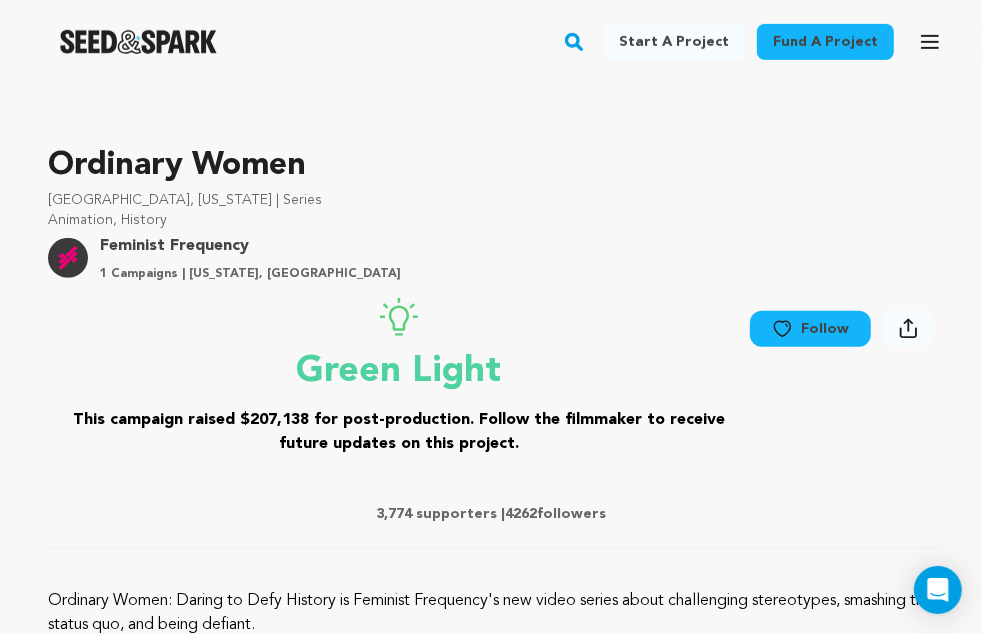click on "Follow" at bounding box center [810, 329] 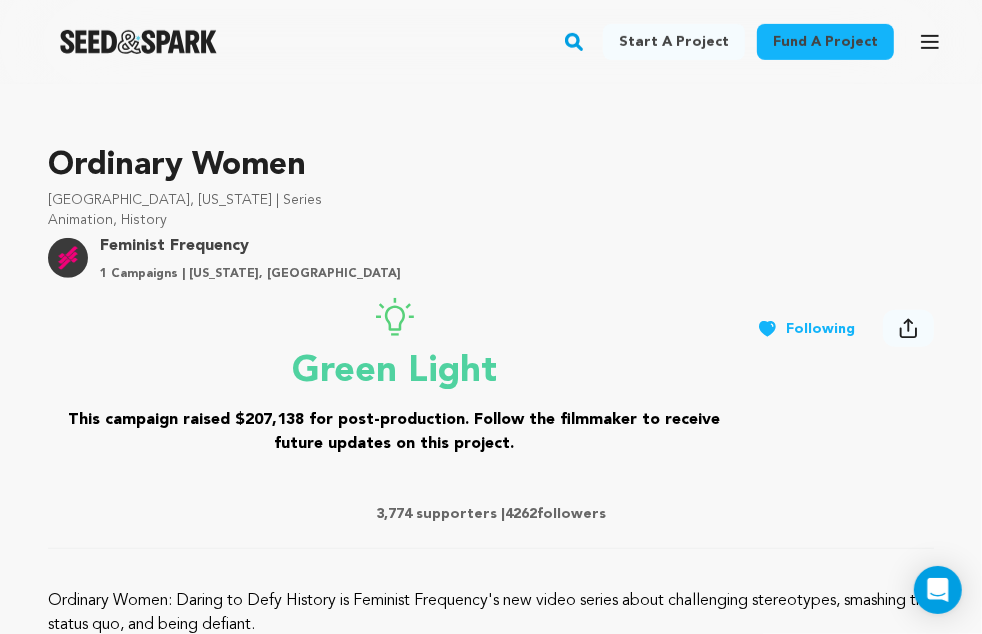 click on "Share" at bounding box center (908, 328) 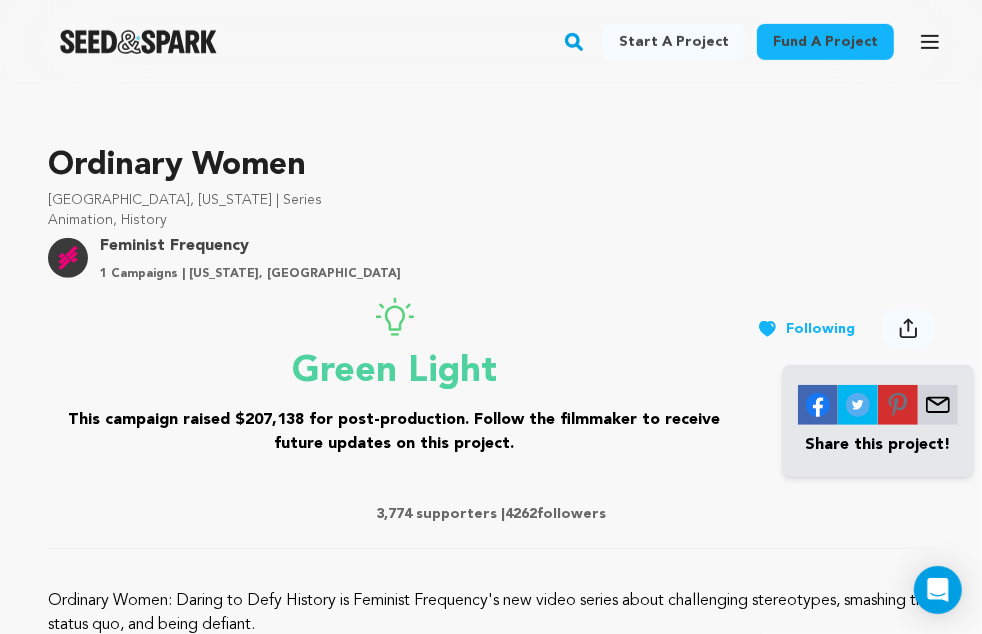 click on "Green Light" at bounding box center [394, 372] 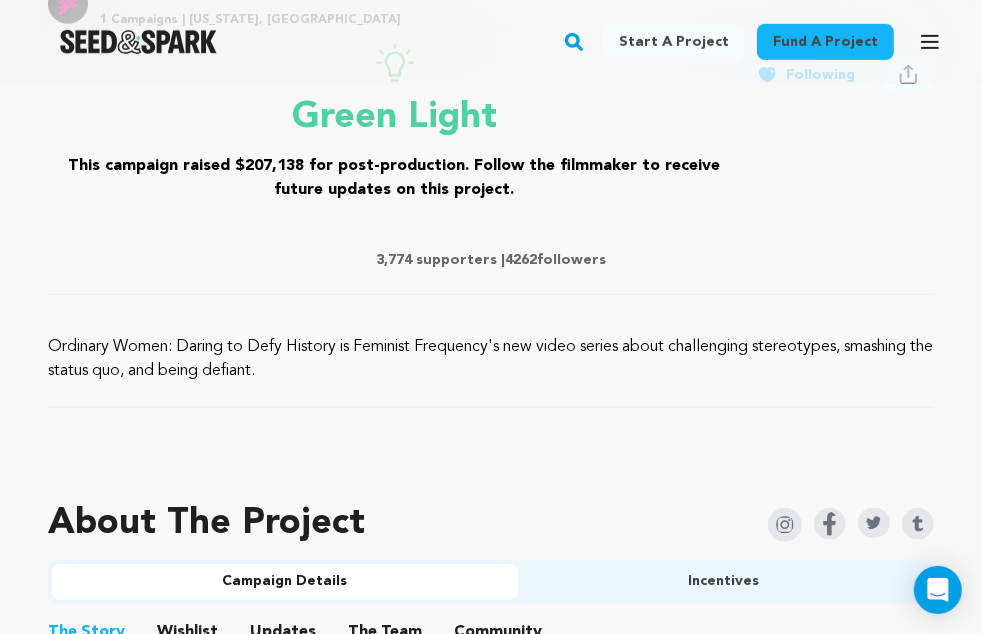 scroll, scrollTop: 817, scrollLeft: 0, axis: vertical 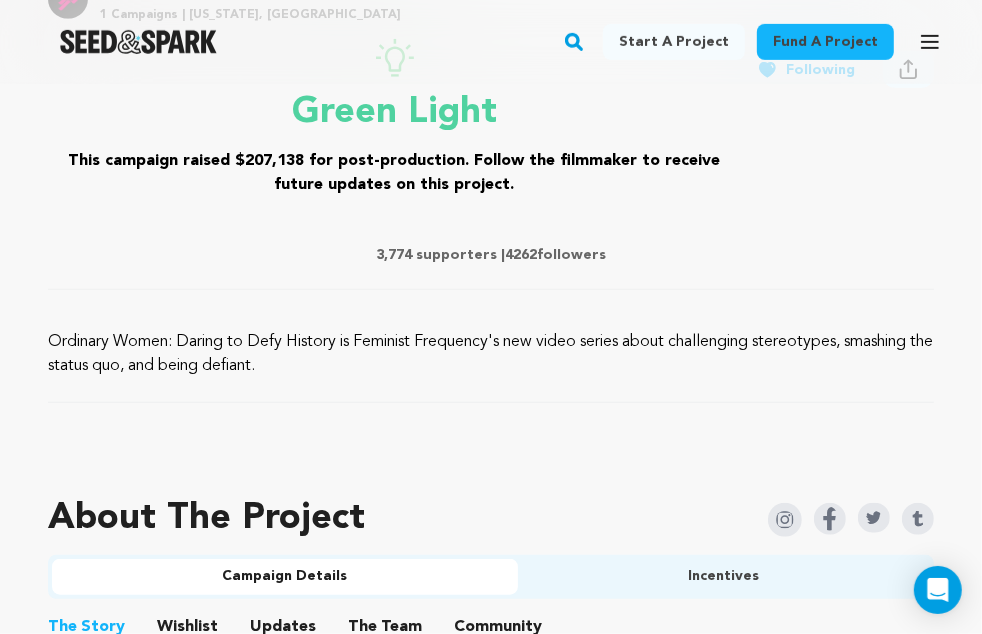 click on "3,774
supporters |  4262
followers" at bounding box center (491, 255) 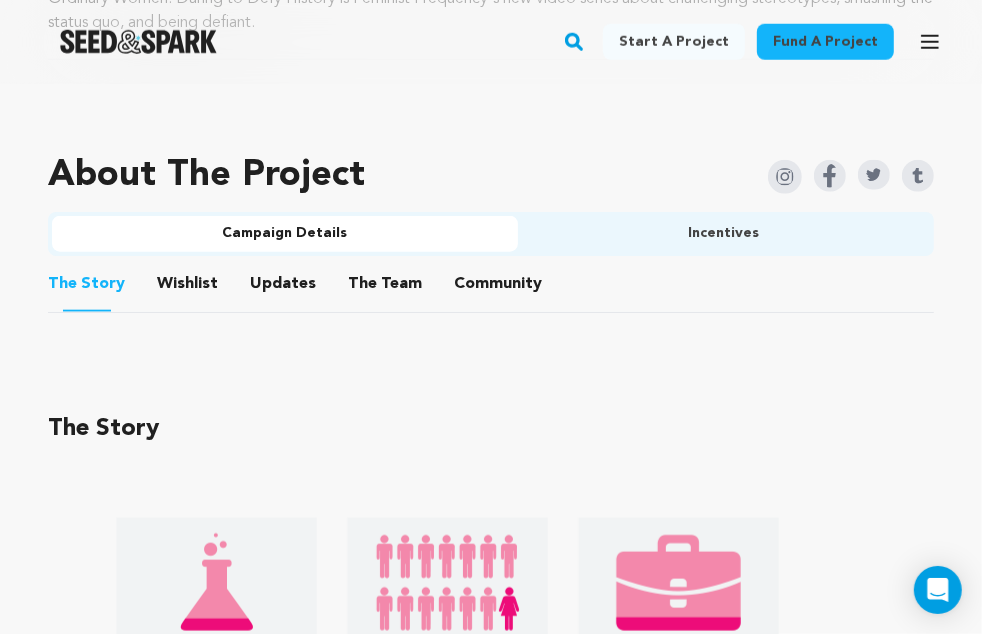 scroll, scrollTop: 1166, scrollLeft: 0, axis: vertical 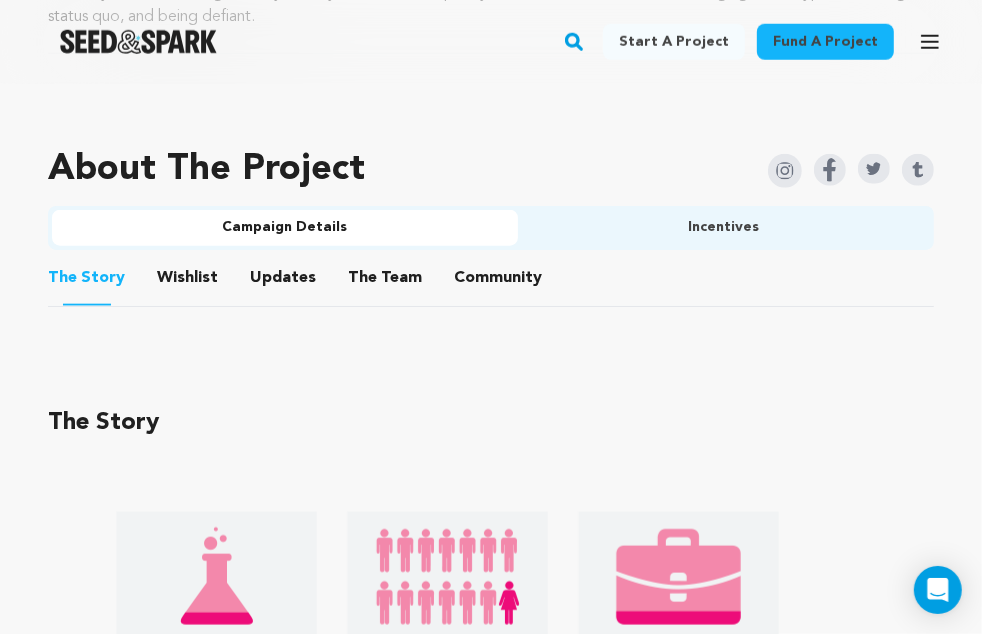 click on "Updates" at bounding box center [283, 282] 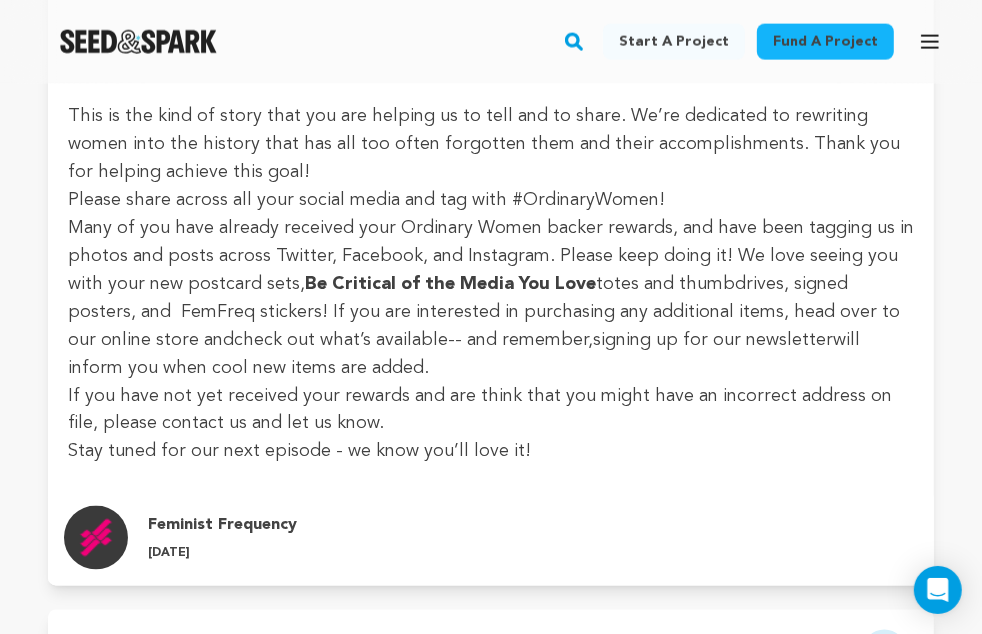 scroll, scrollTop: 6208, scrollLeft: 0, axis: vertical 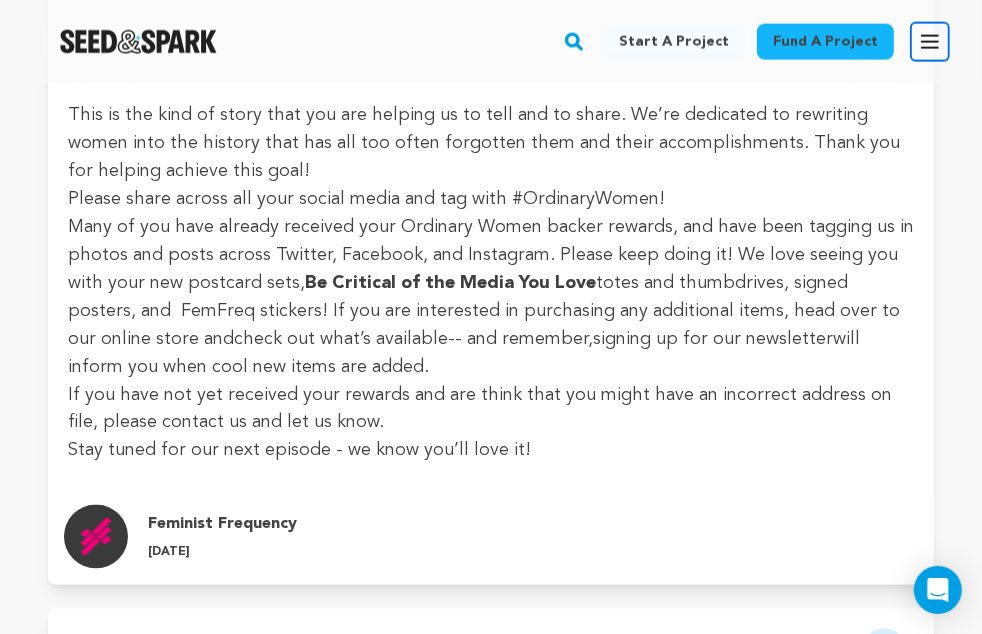click 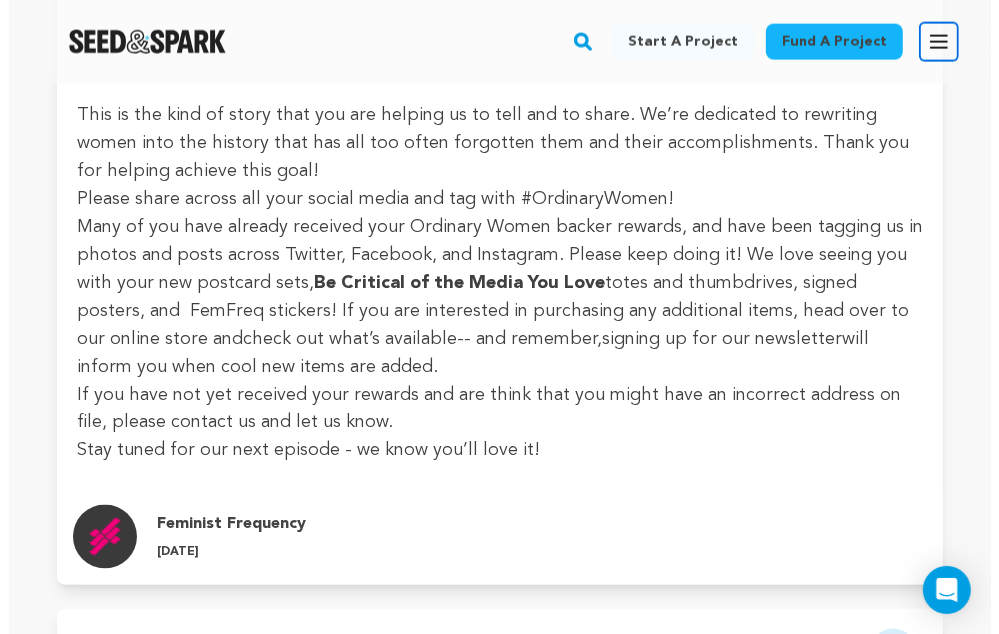 scroll, scrollTop: 6181, scrollLeft: 0, axis: vertical 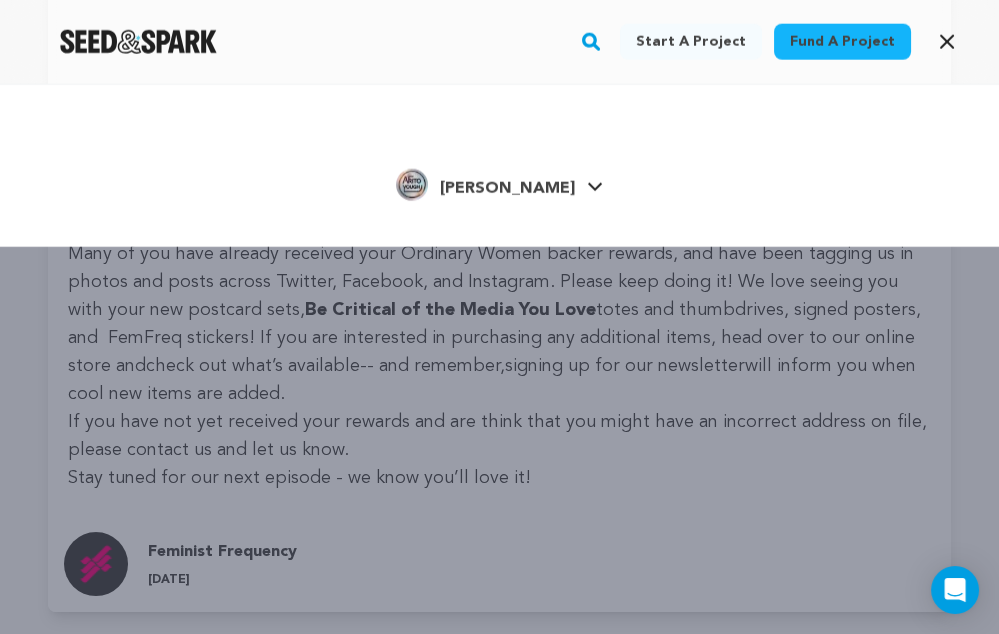 click 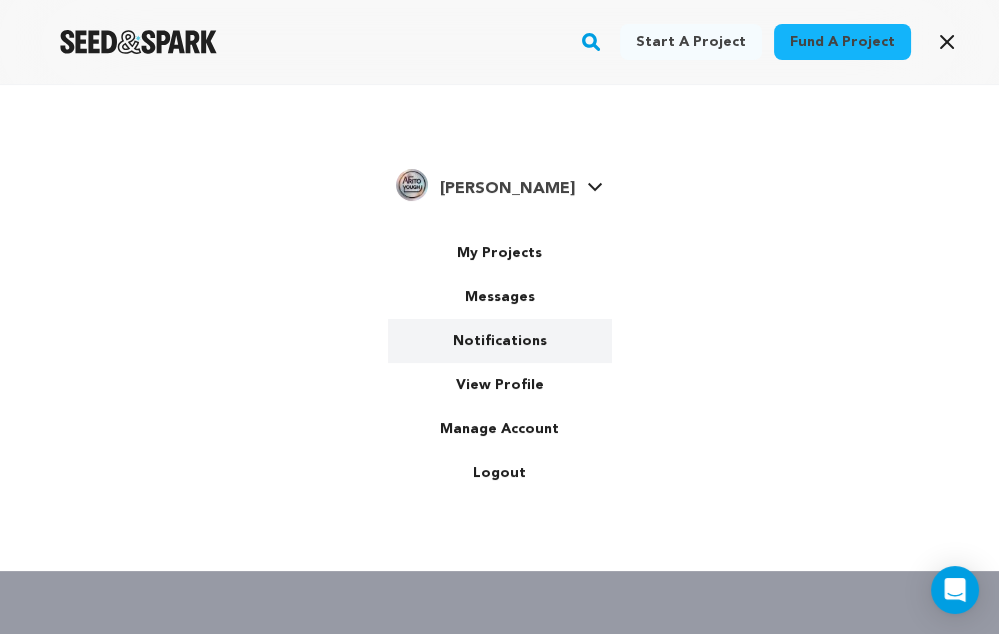 click on "Notifications" at bounding box center (500, 341) 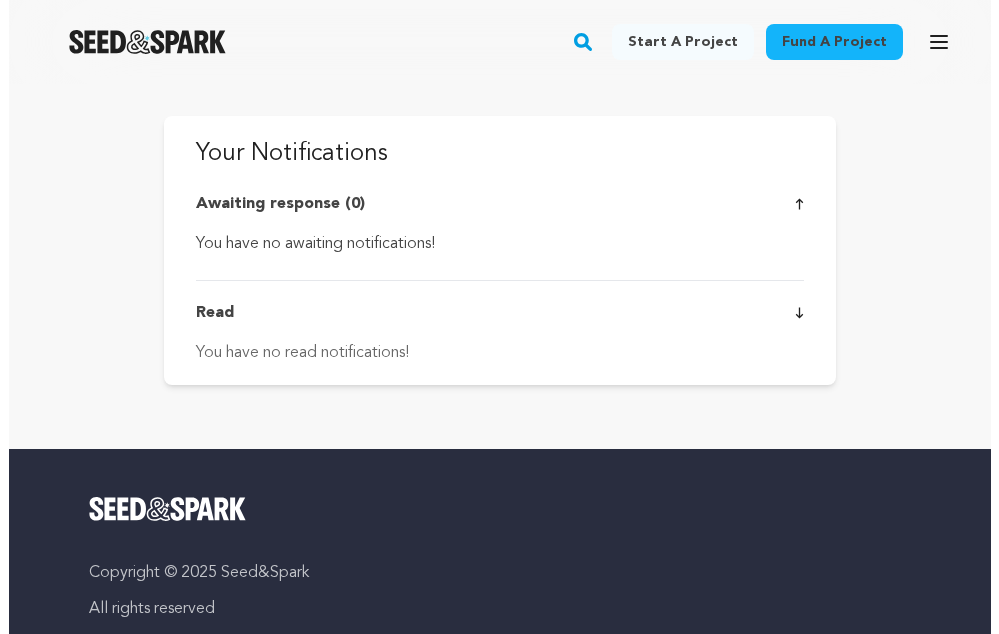 scroll, scrollTop: 0, scrollLeft: 0, axis: both 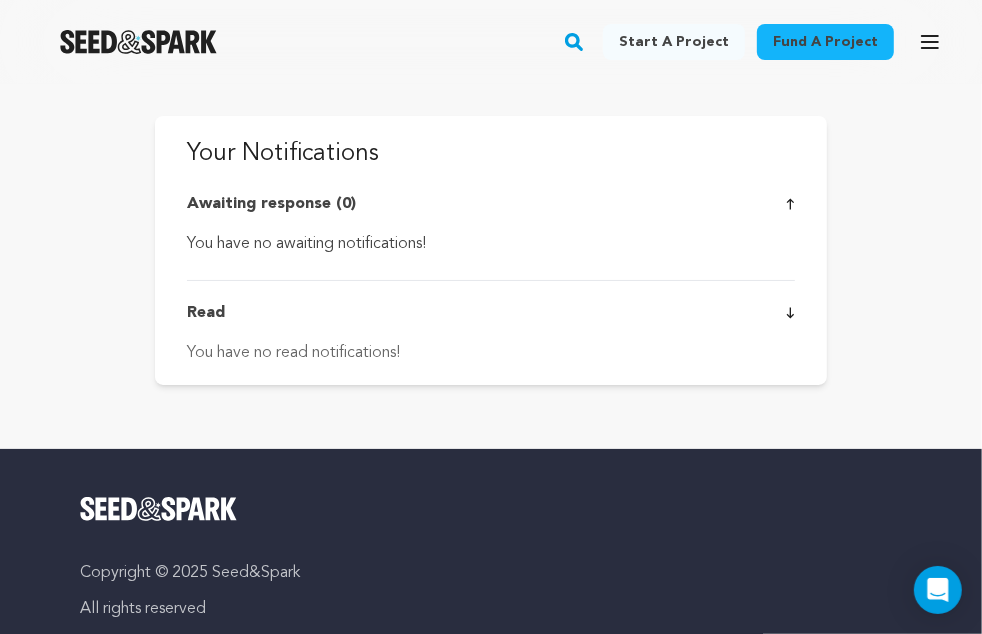 click on "Read
You have no read notifications!" at bounding box center [491, 322] 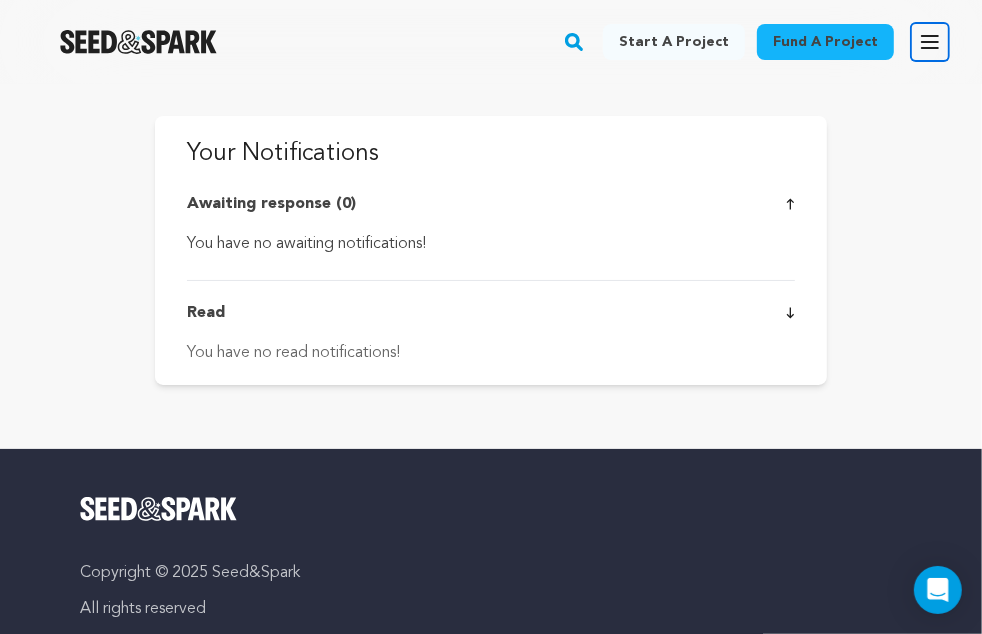 click 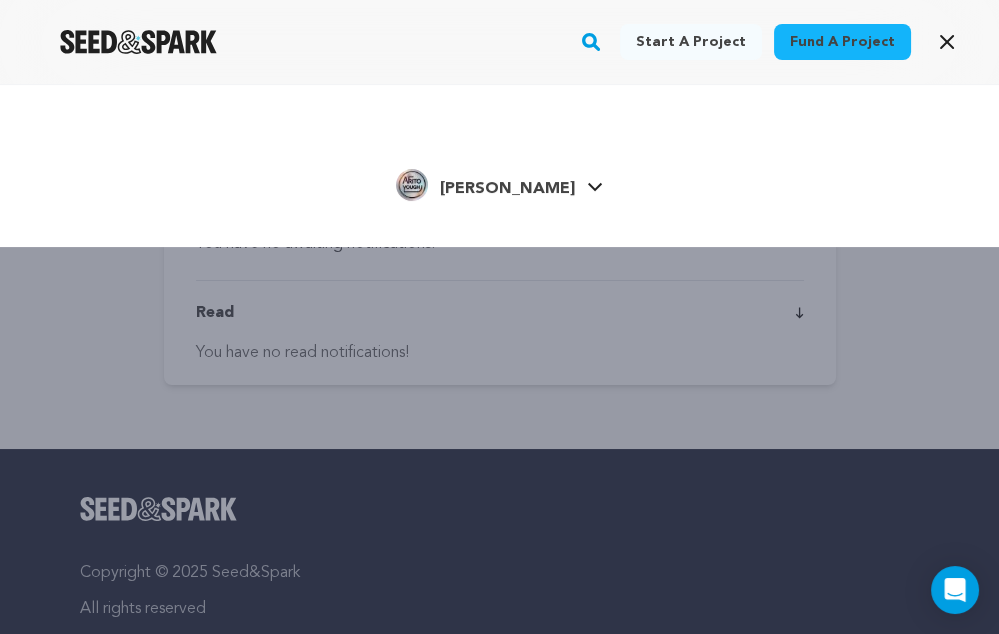 click on "Terence A.
Terence A." at bounding box center [499, 183] 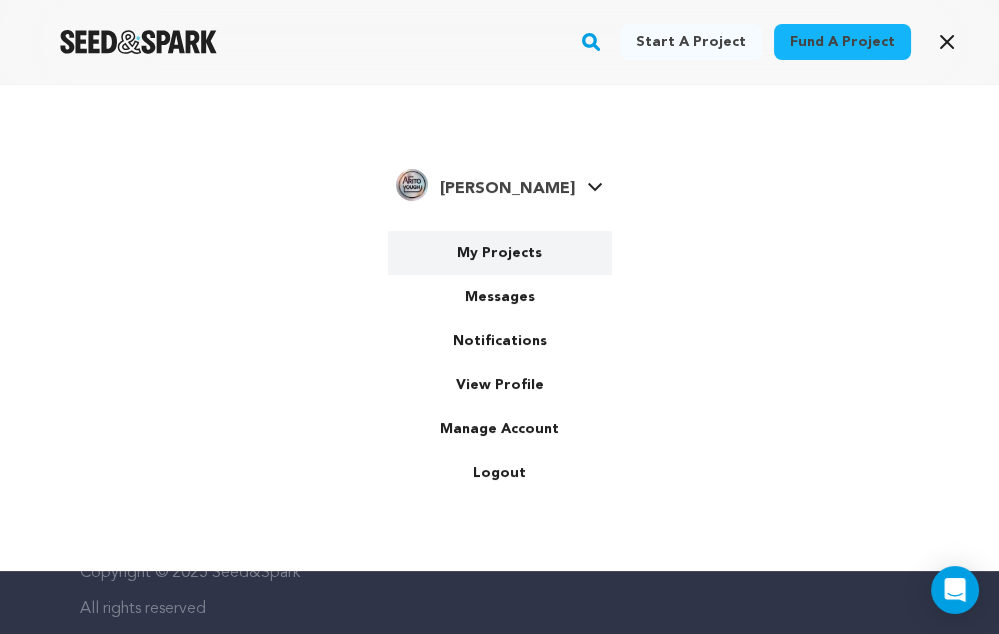 click on "My Projects" at bounding box center [500, 253] 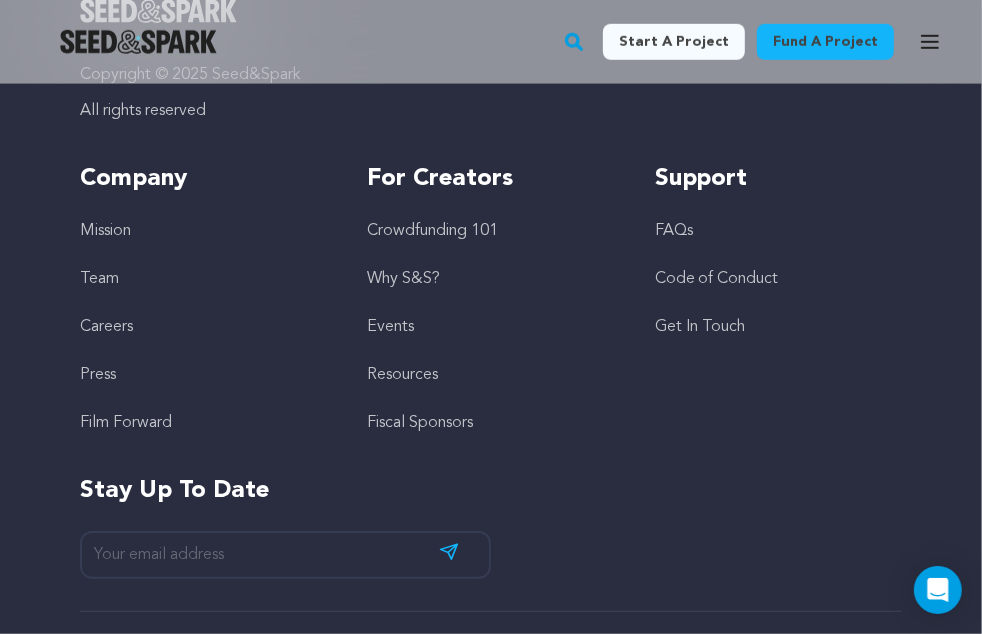 scroll, scrollTop: 1062, scrollLeft: 0, axis: vertical 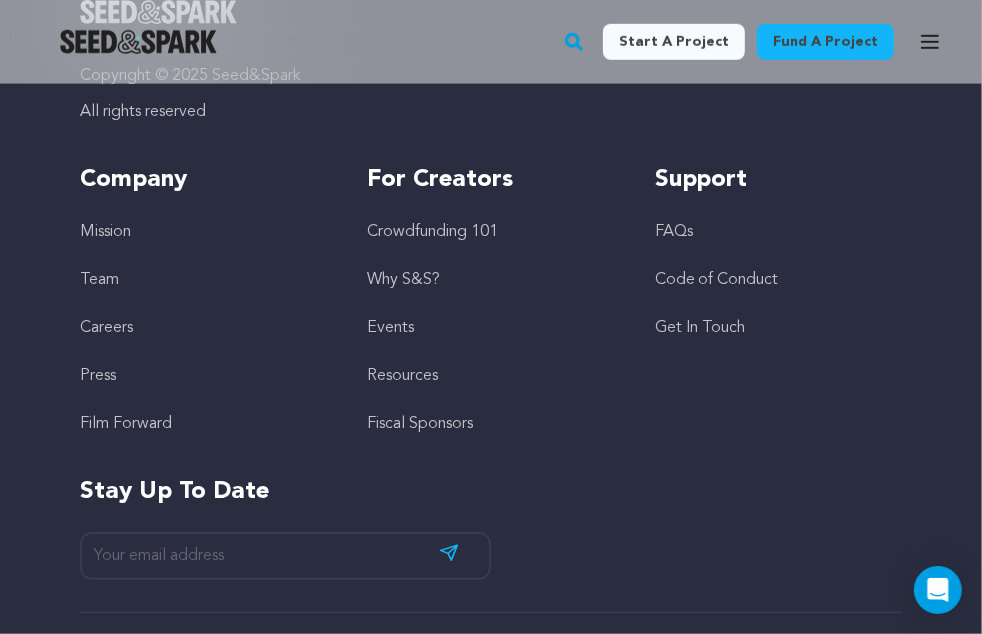 click on "Crowdfunding
101" at bounding box center (432, 232) 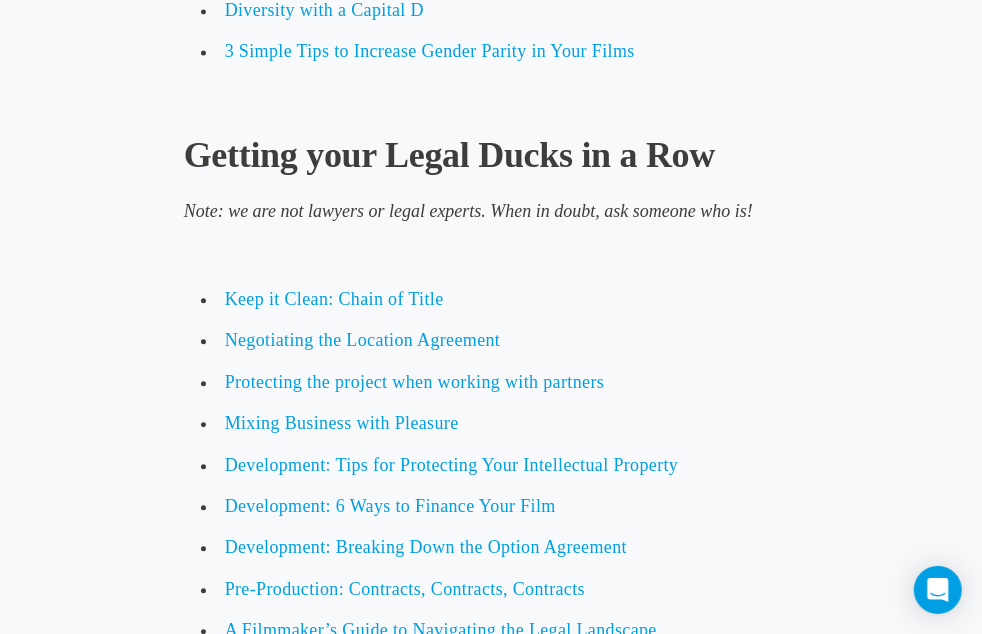 scroll, scrollTop: 2596, scrollLeft: 0, axis: vertical 